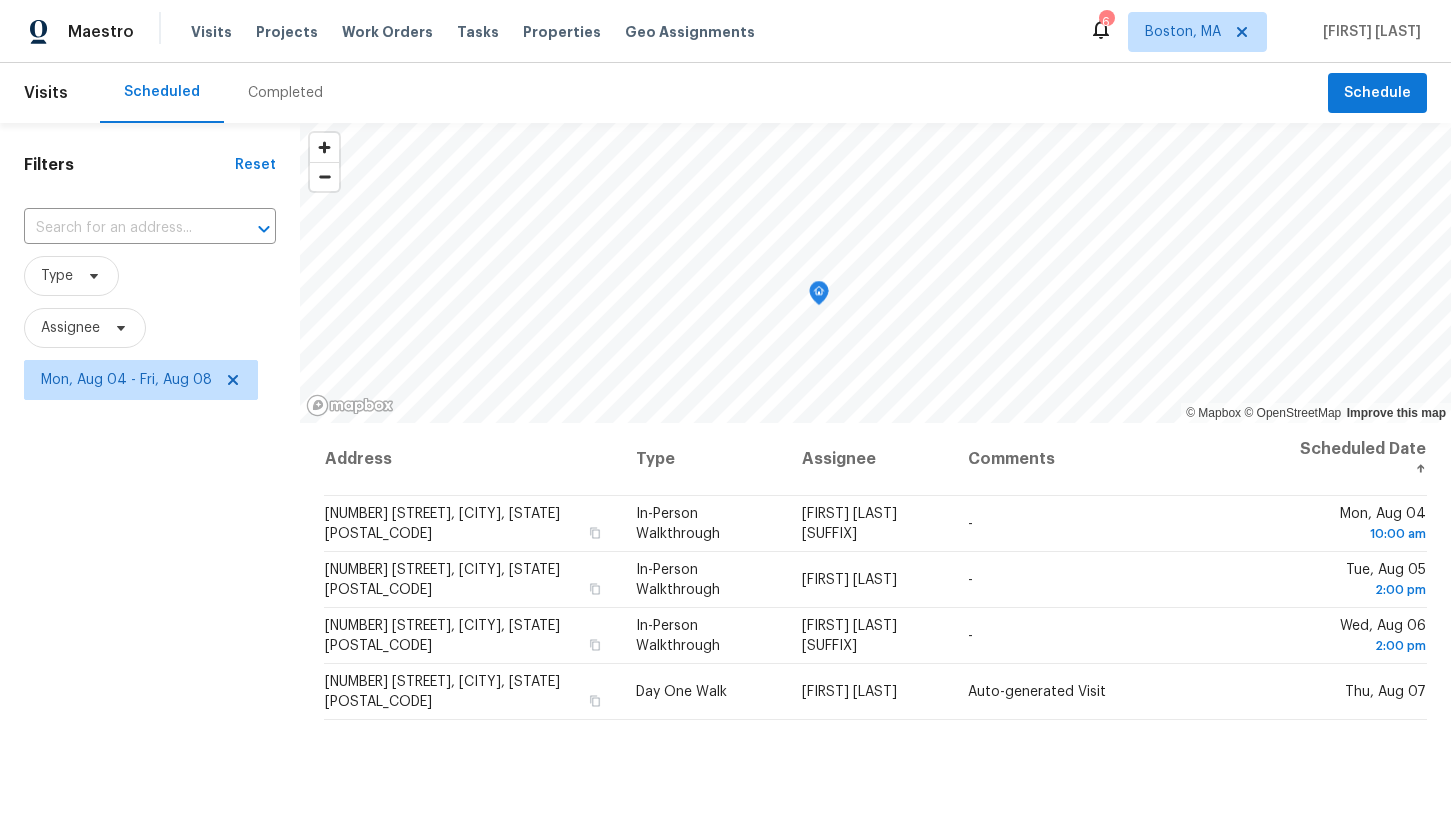 scroll, scrollTop: 0, scrollLeft: 0, axis: both 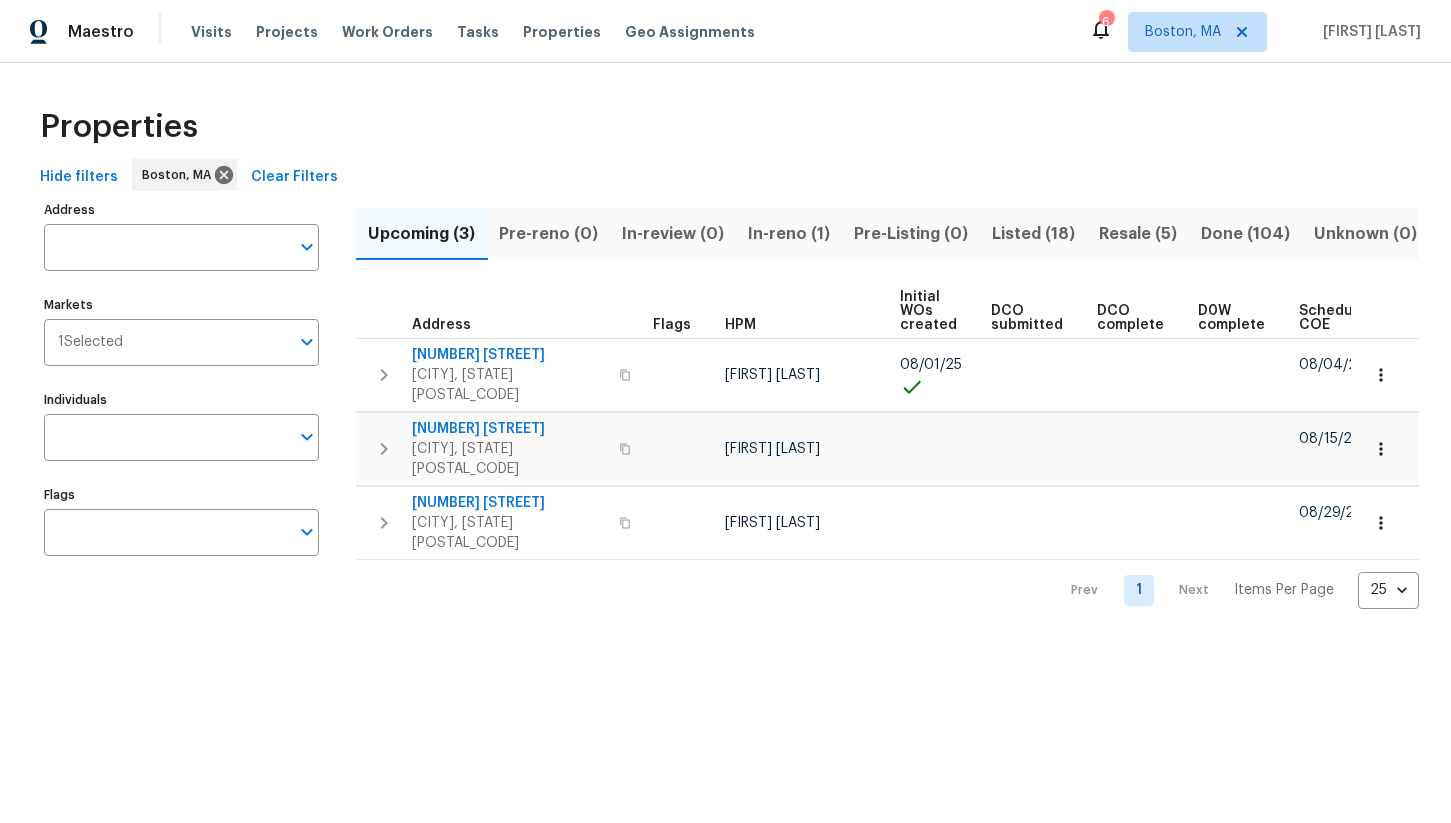 click on "Resale (5)" at bounding box center (1138, 234) 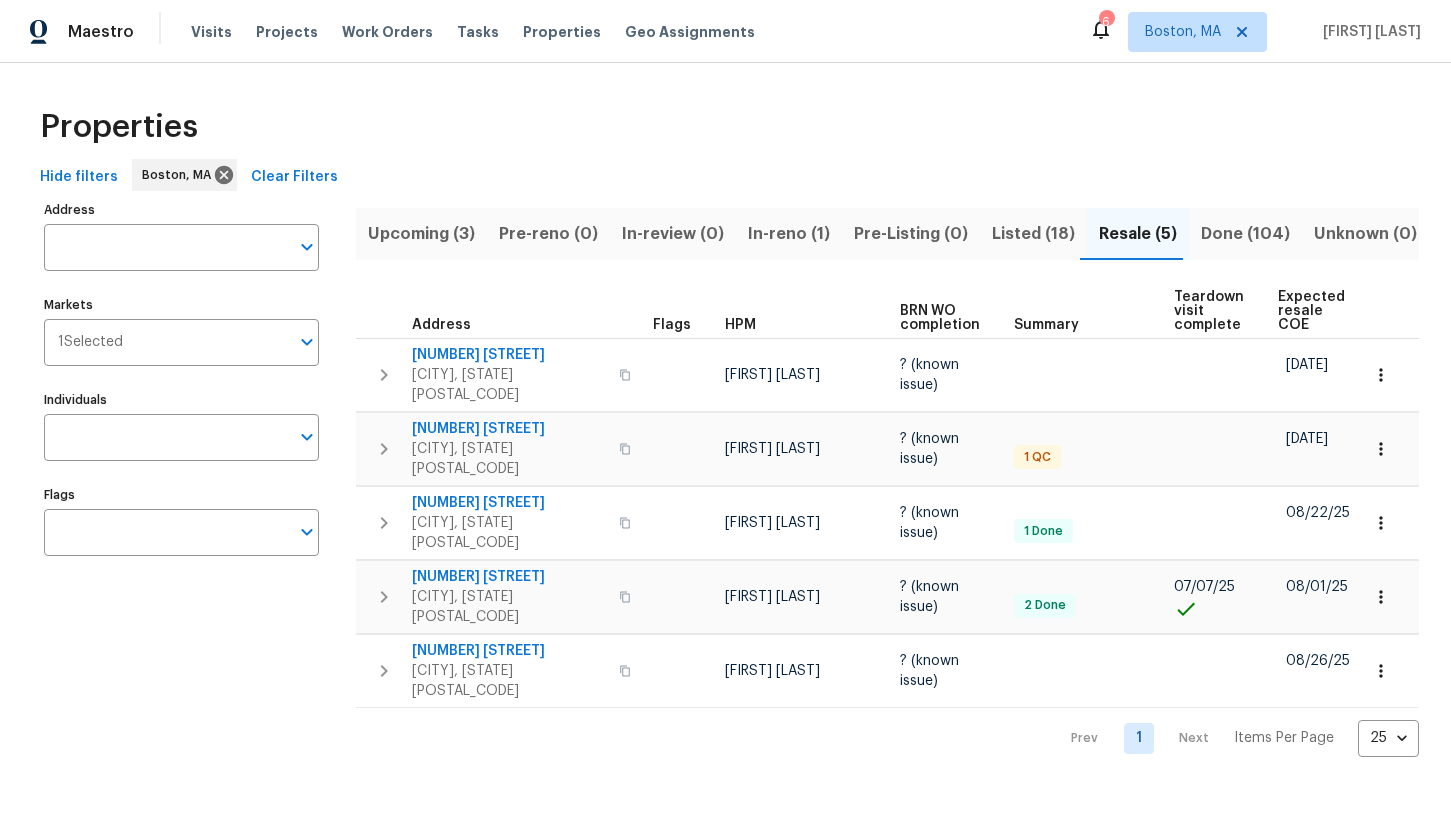 scroll, scrollTop: 0, scrollLeft: 110, axis: horizontal 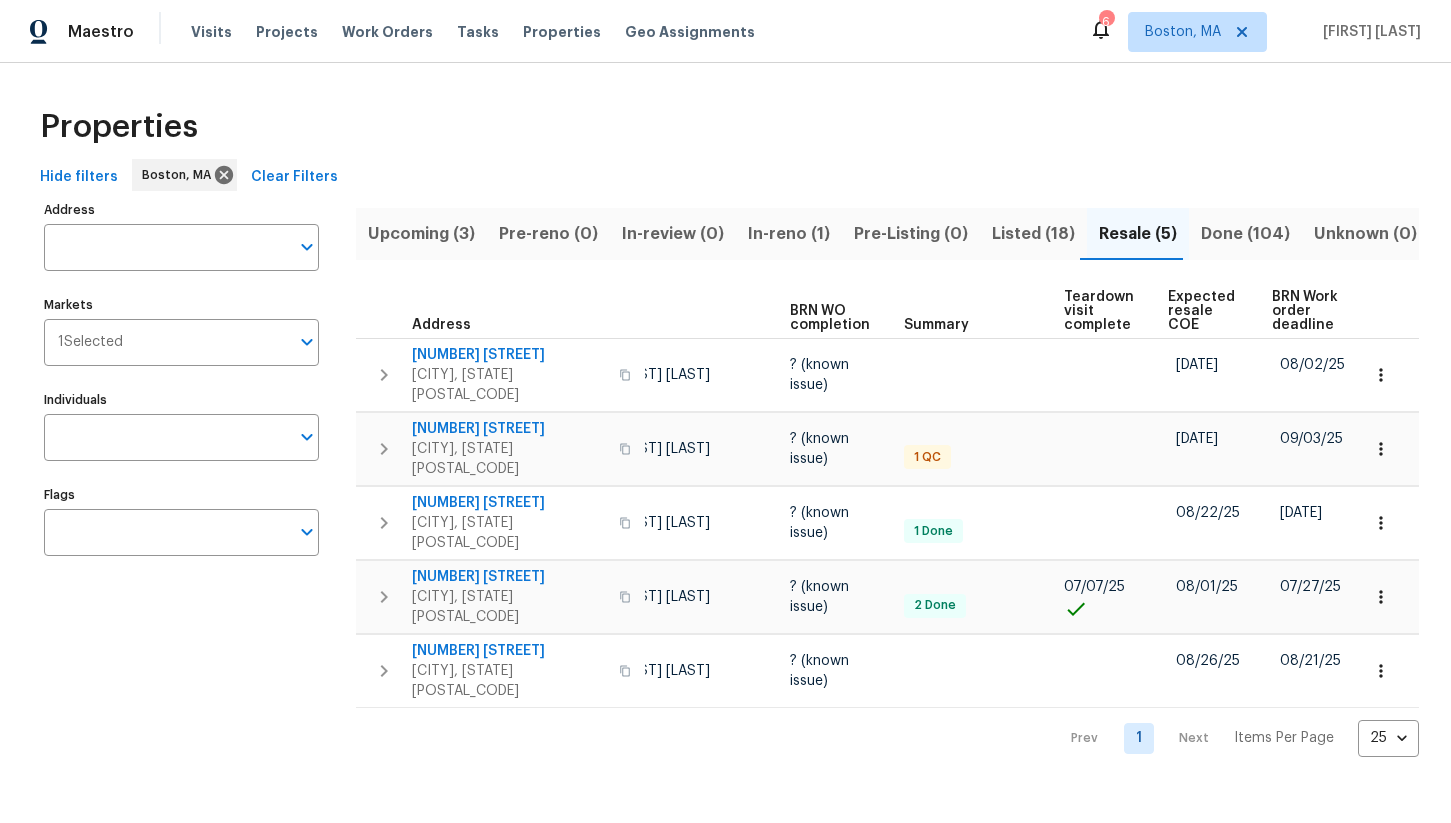 click on "BRN Work order deadline" at bounding box center [1307, 311] 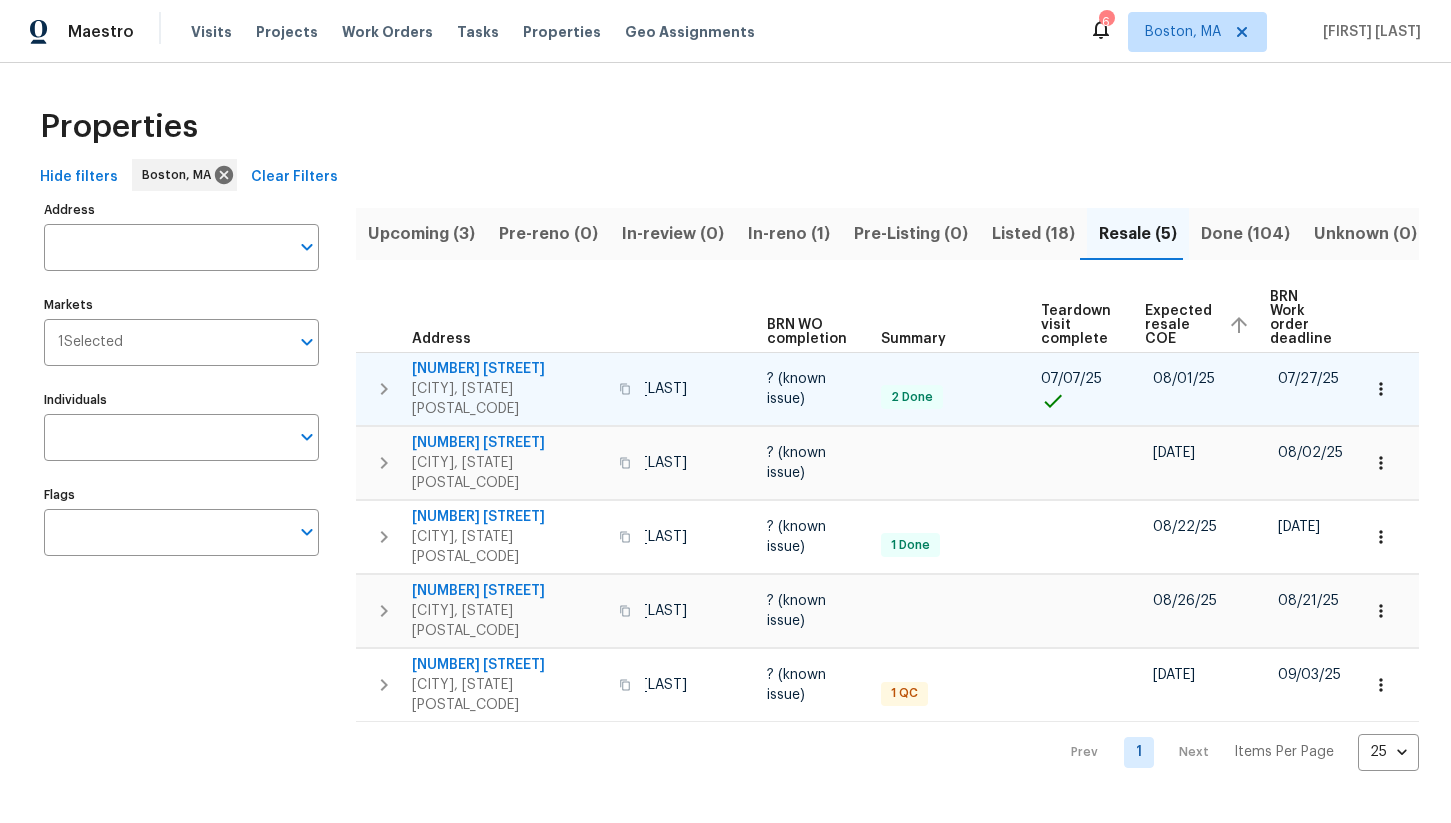 scroll, scrollTop: 0, scrollLeft: 145, axis: horizontal 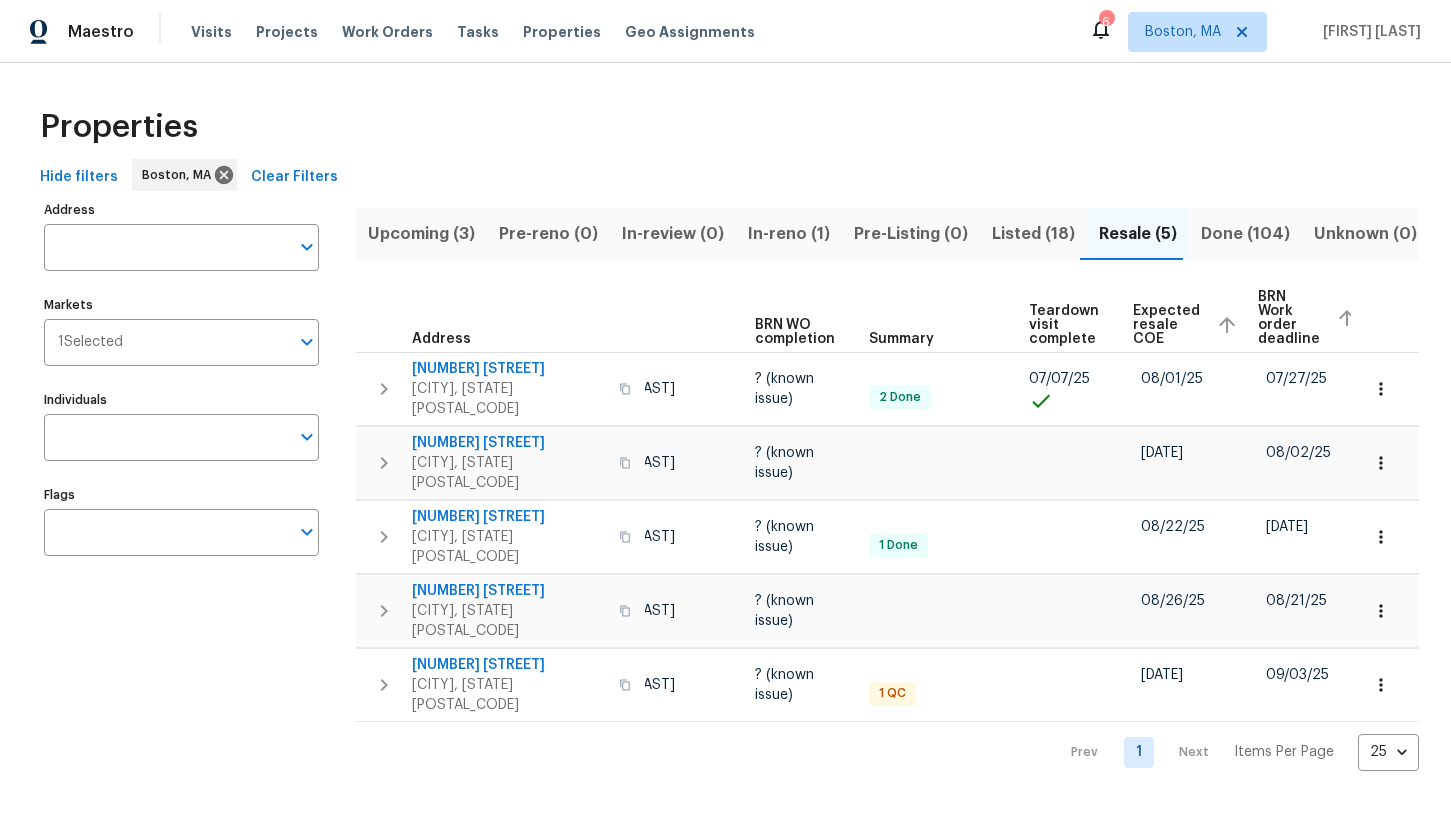 click on "Expected resale COE" at bounding box center (1166, 325) 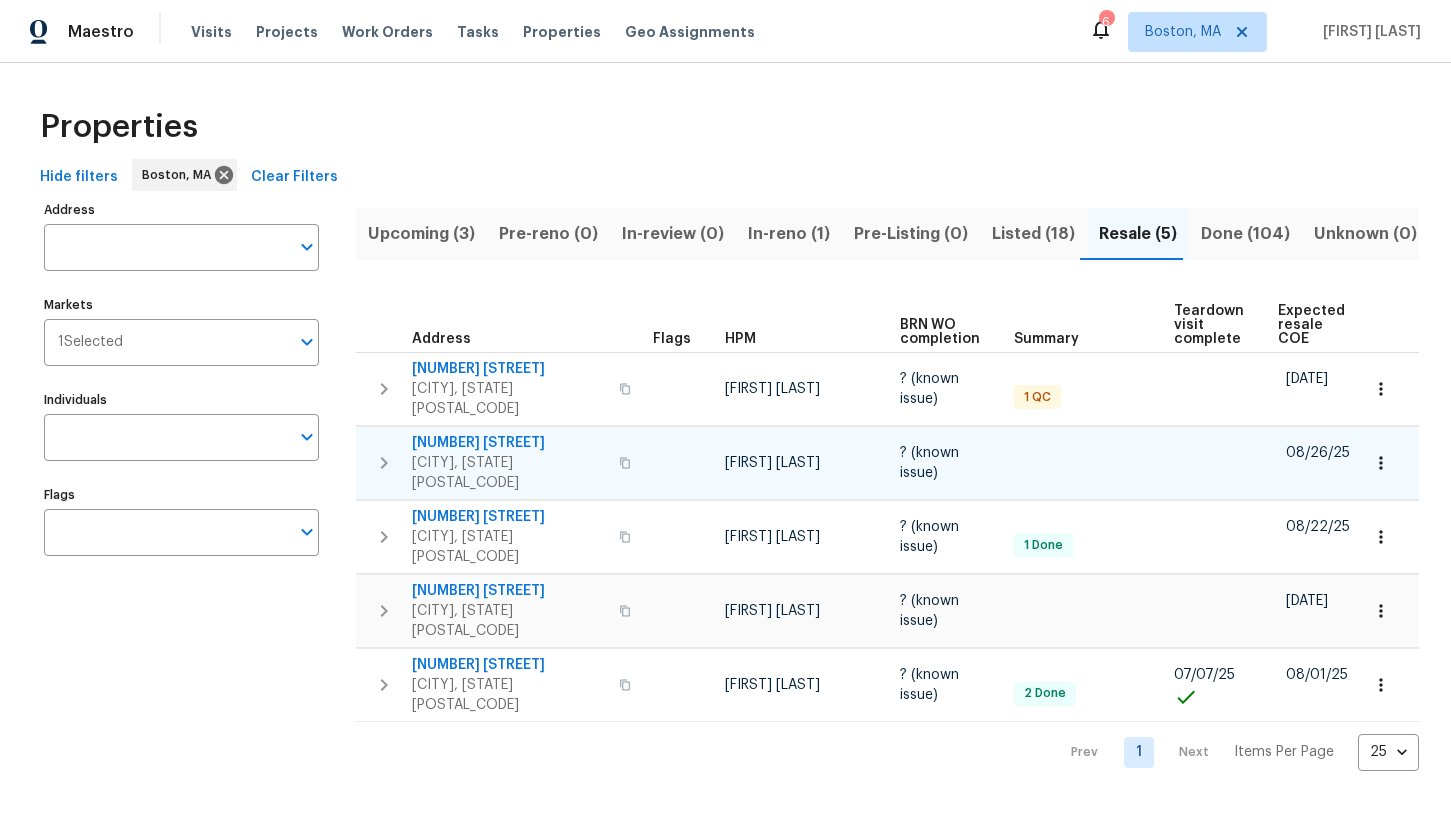 scroll, scrollTop: 0, scrollLeft: 145, axis: horizontal 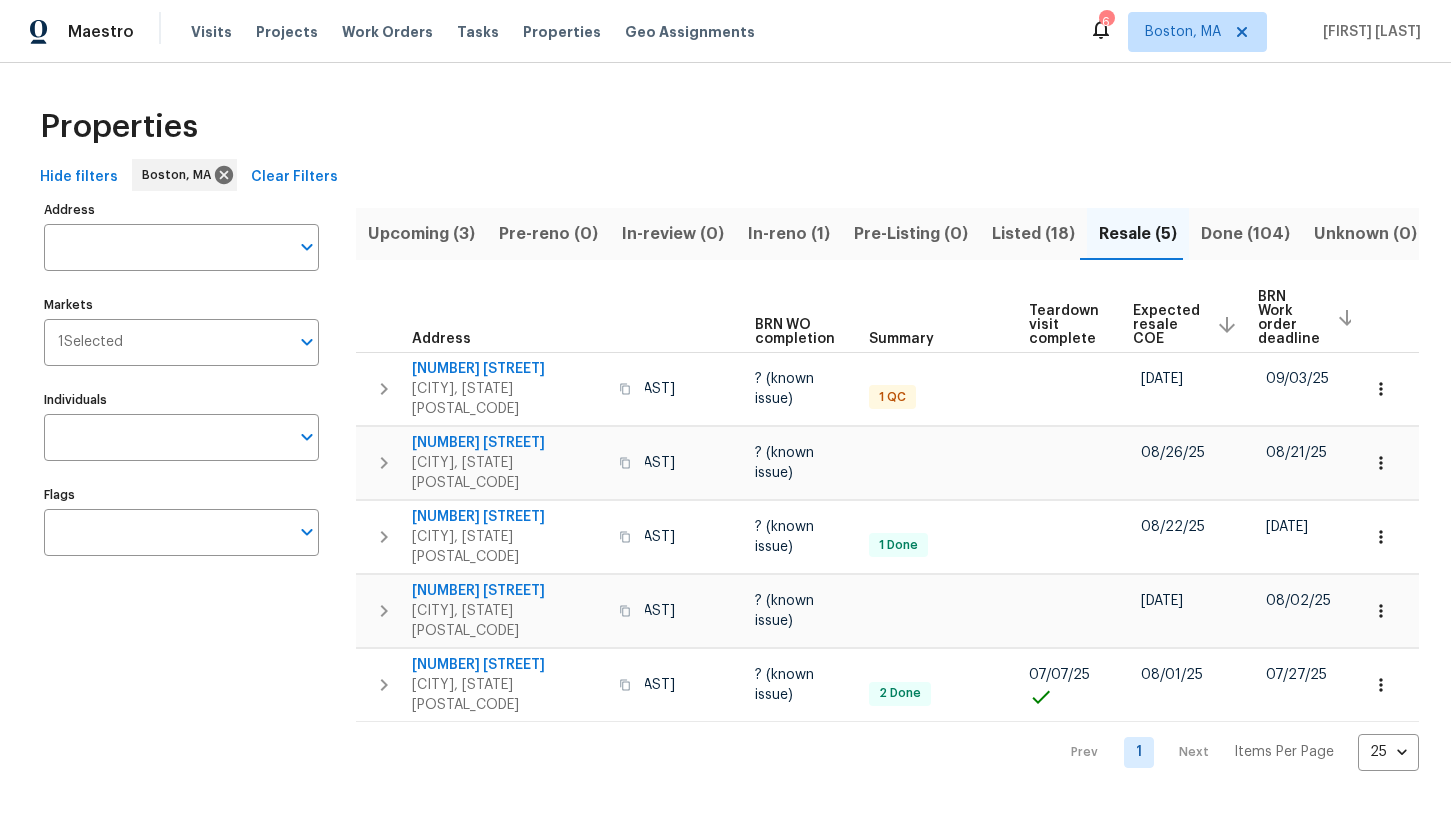 click on "Expected resale COE" at bounding box center (1166, 325) 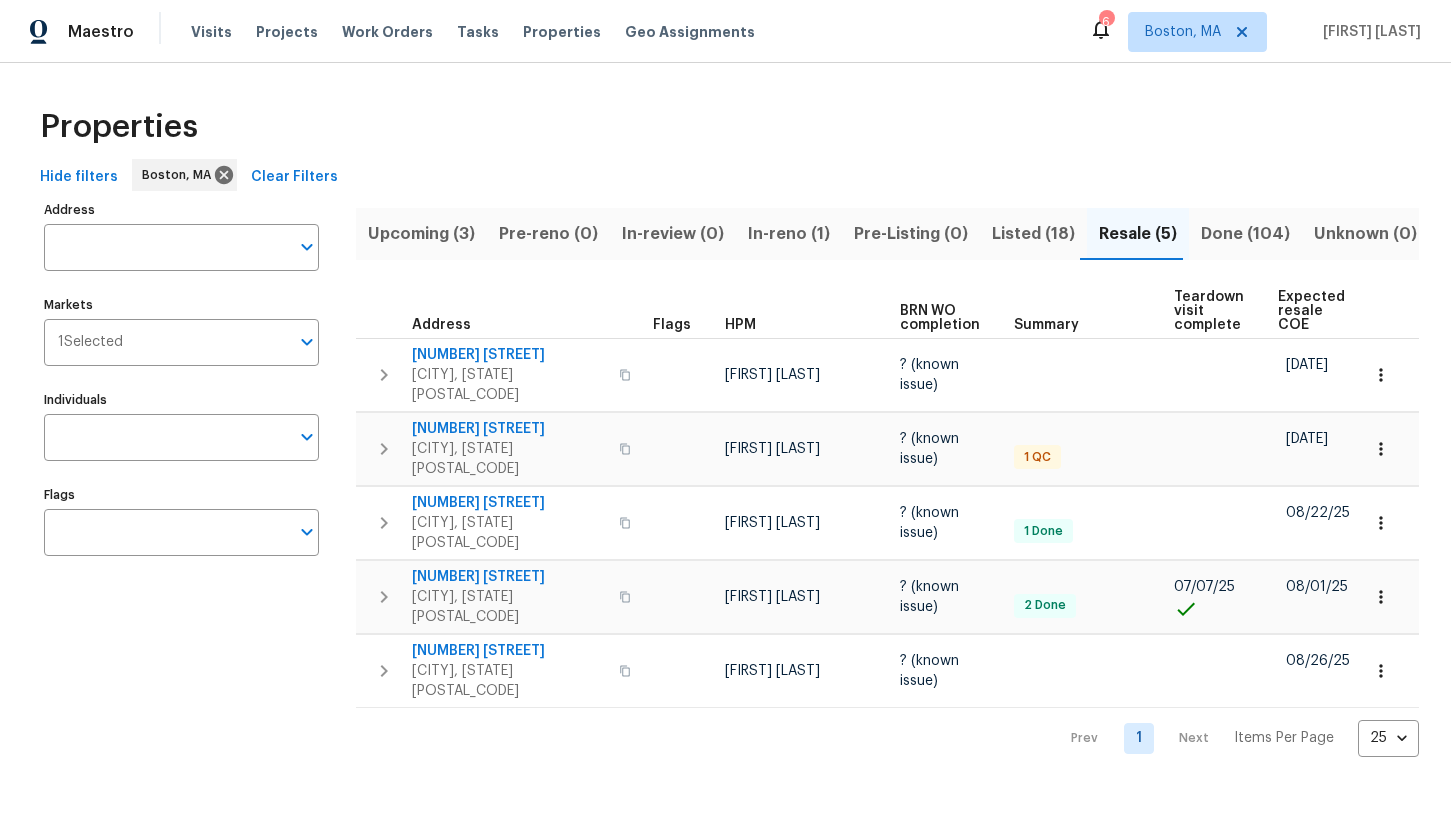 scroll, scrollTop: 0, scrollLeft: 110, axis: horizontal 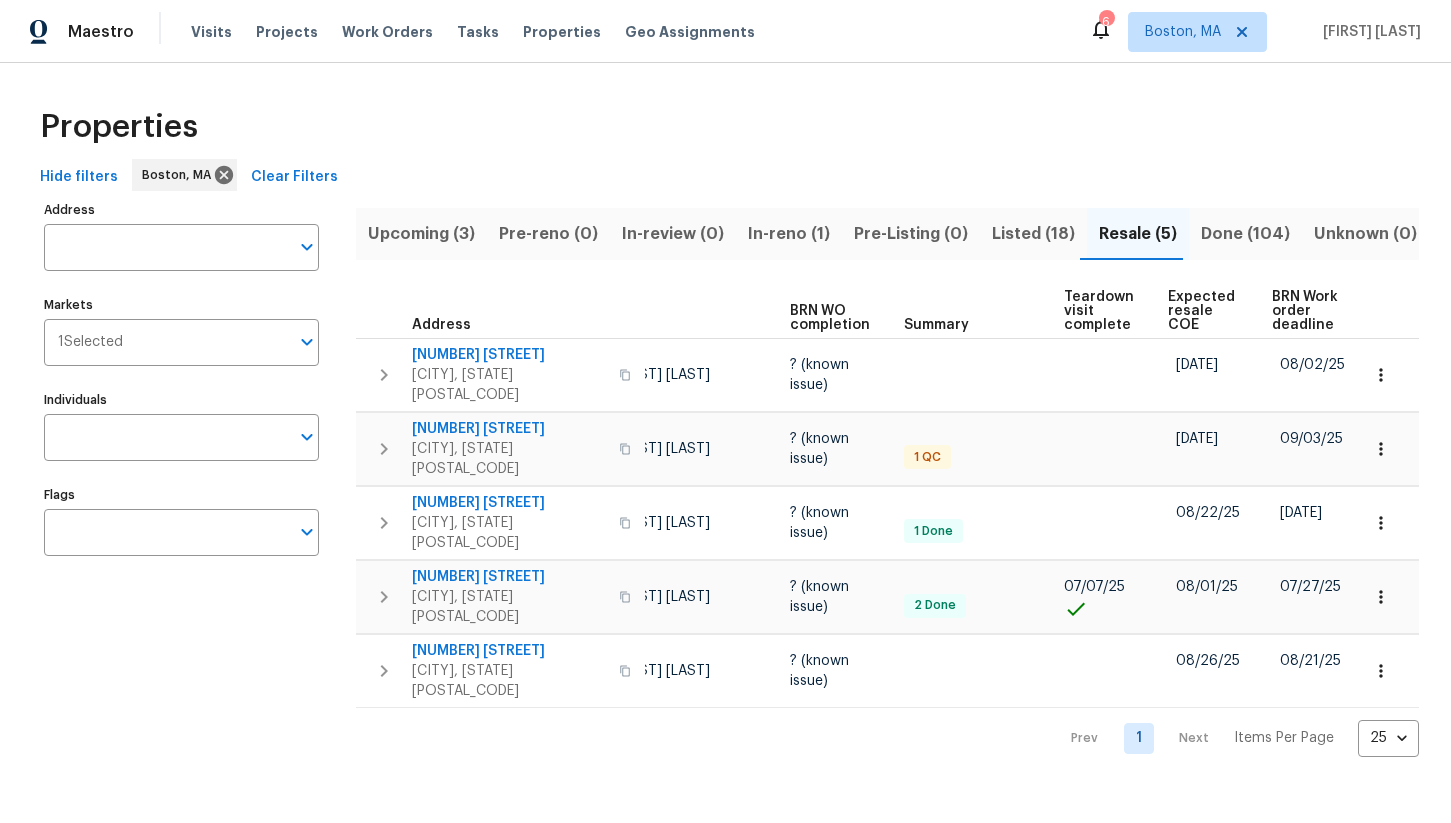 click on "Expected resale COE" at bounding box center (1203, 311) 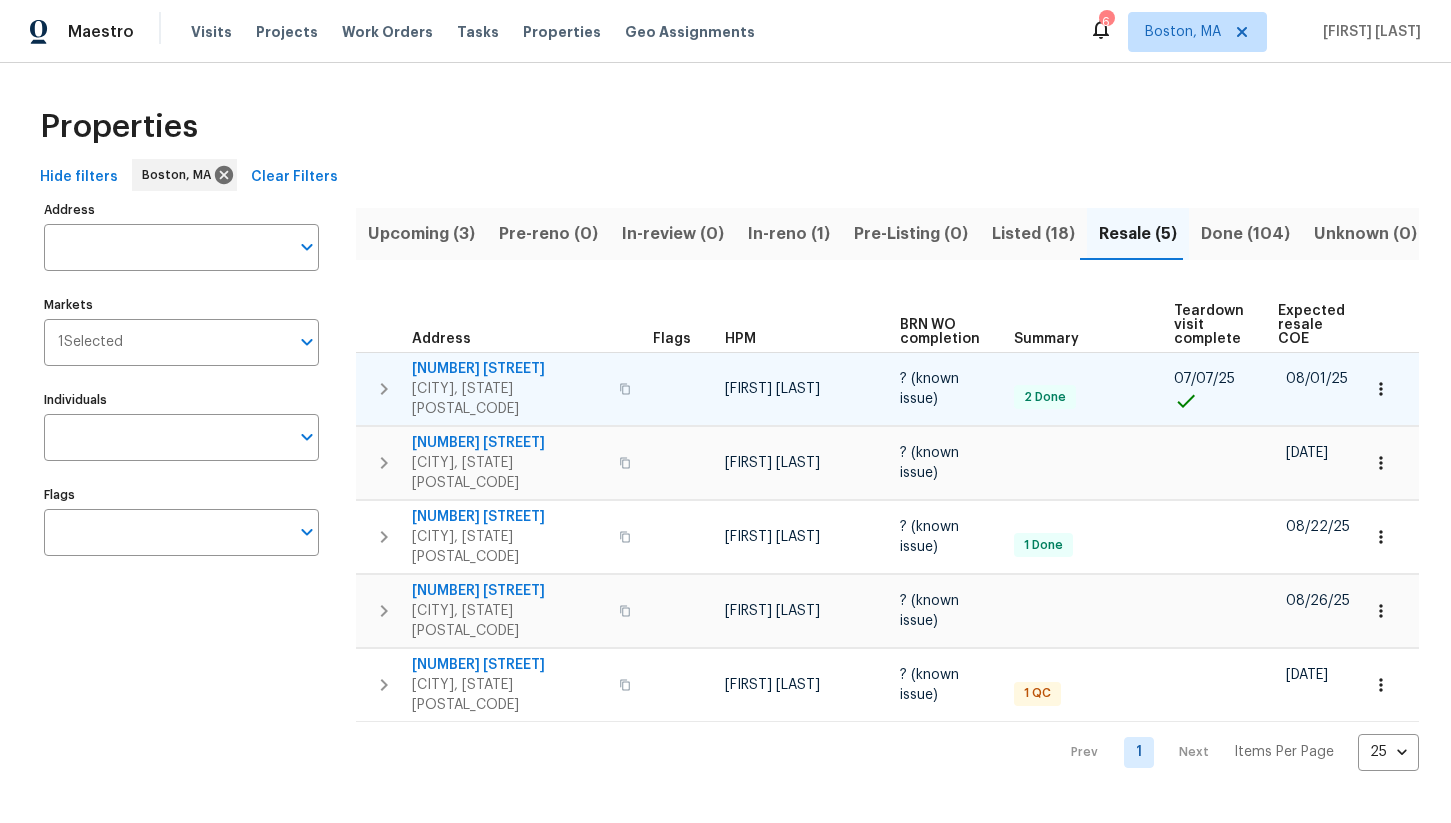 scroll, scrollTop: 0, scrollLeft: 145, axis: horizontal 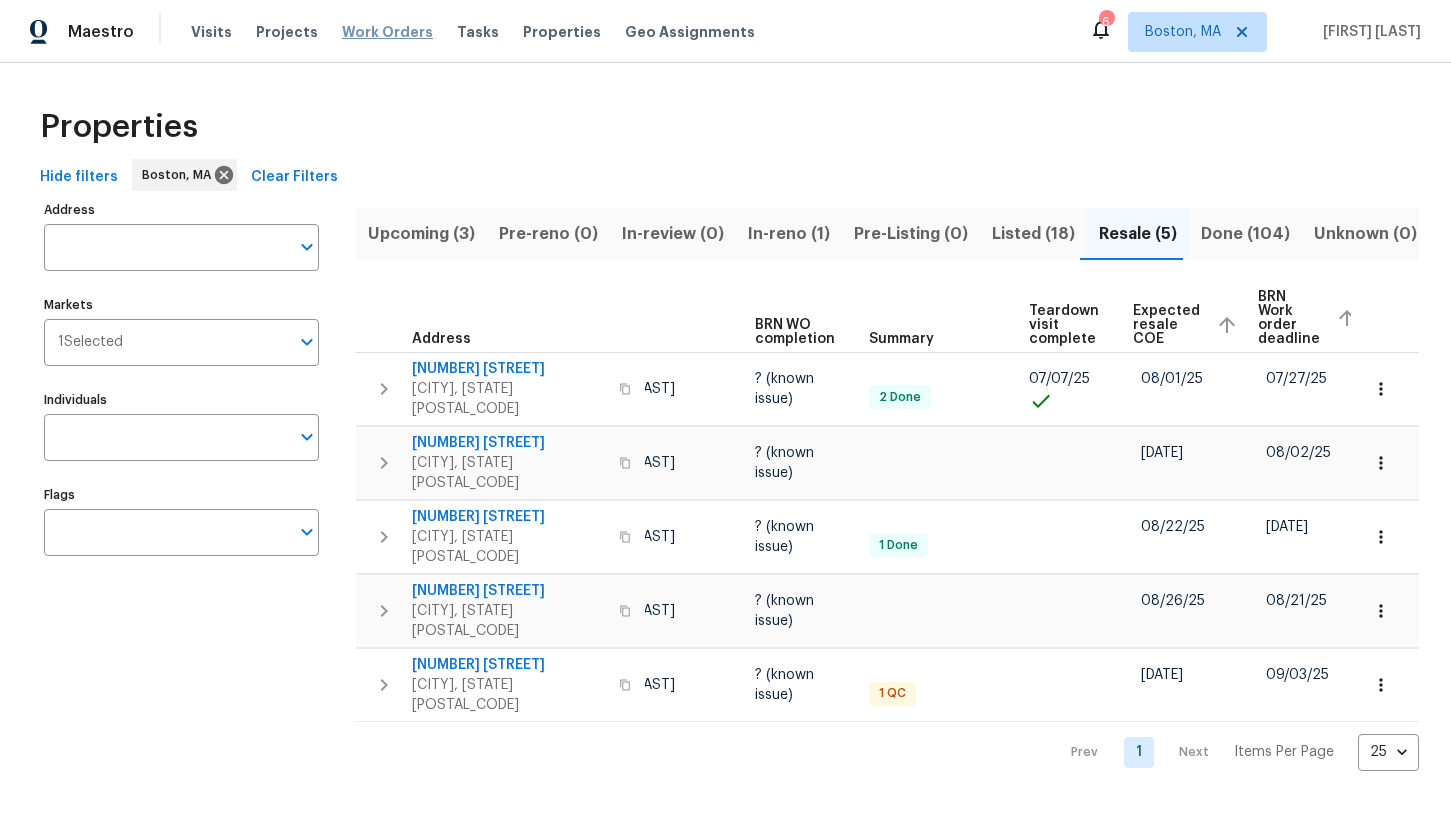 click on "Work Orders" at bounding box center [387, 32] 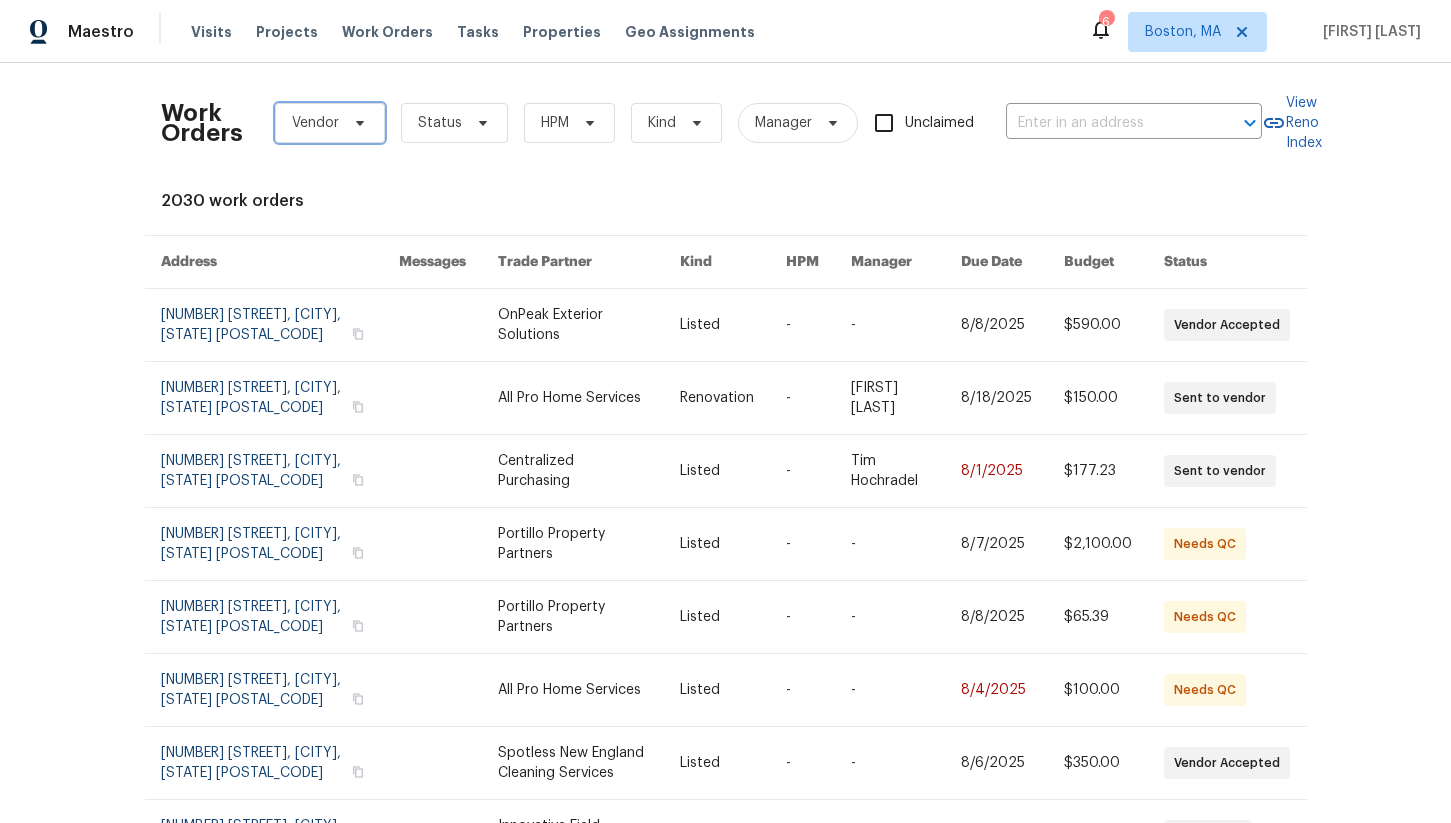 click on "Vendor" at bounding box center (315, 123) 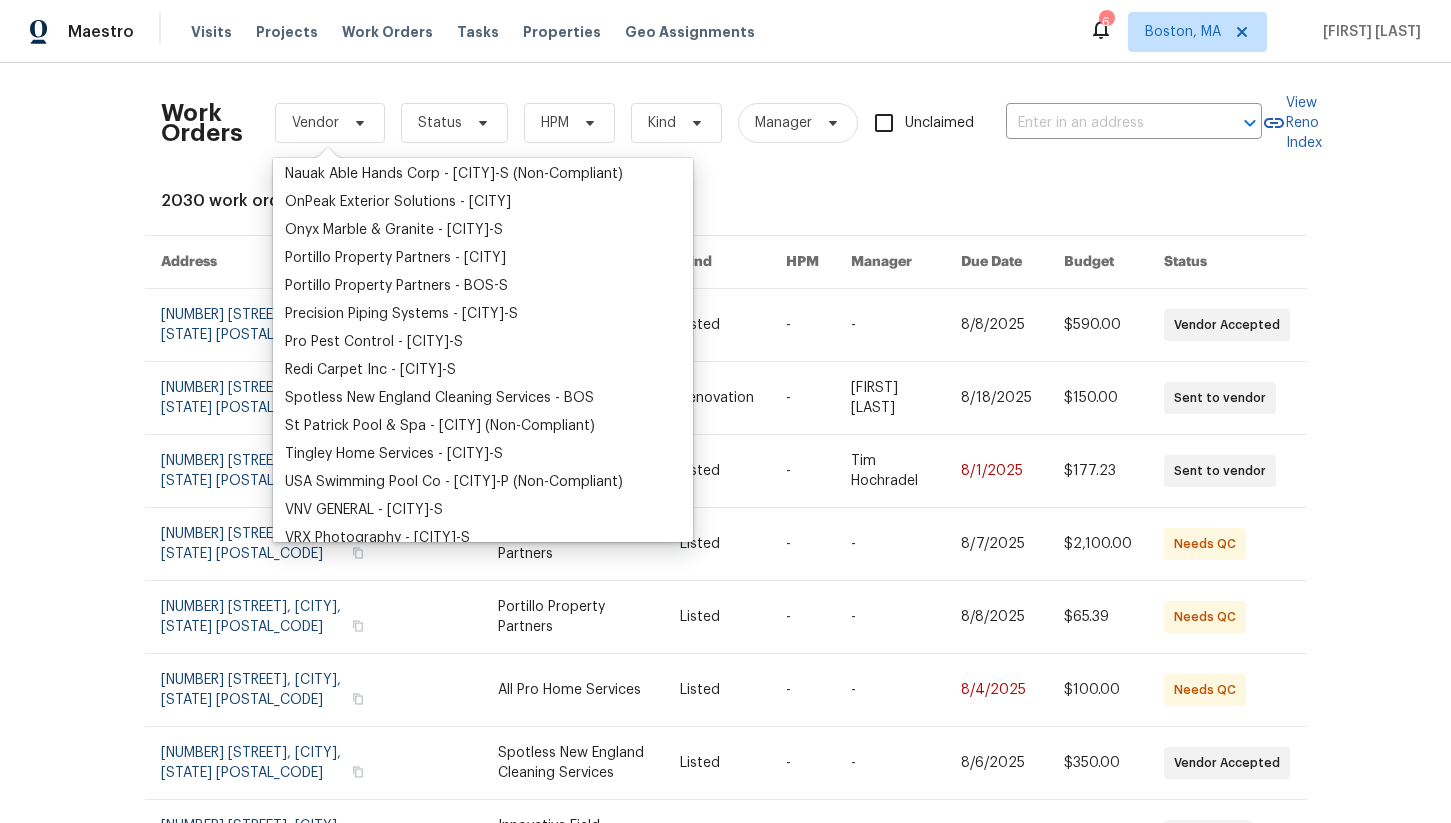 scroll, scrollTop: 384, scrollLeft: 0, axis: vertical 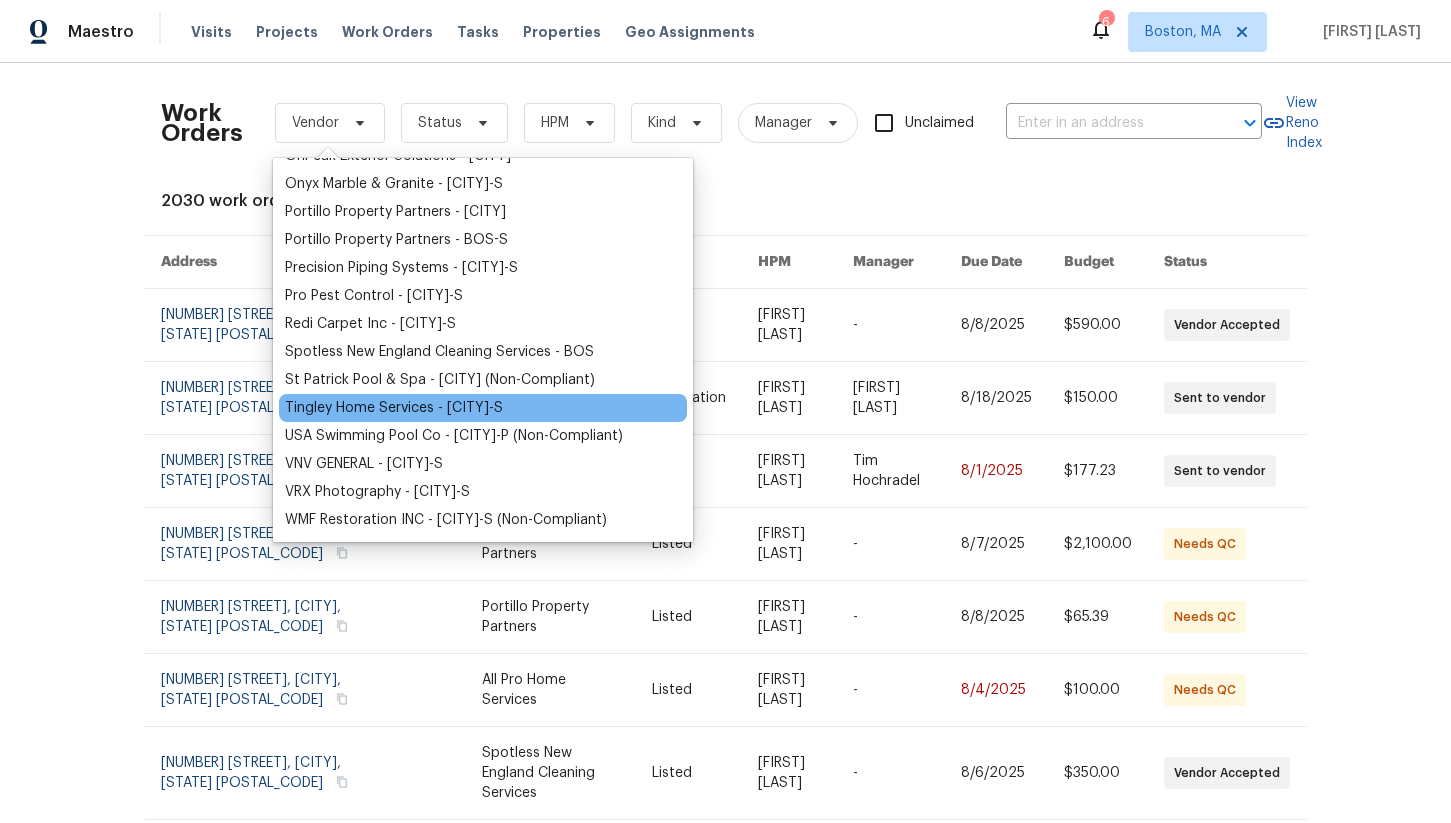 click on "Tingley Home Services - BOS-S" at bounding box center [394, 408] 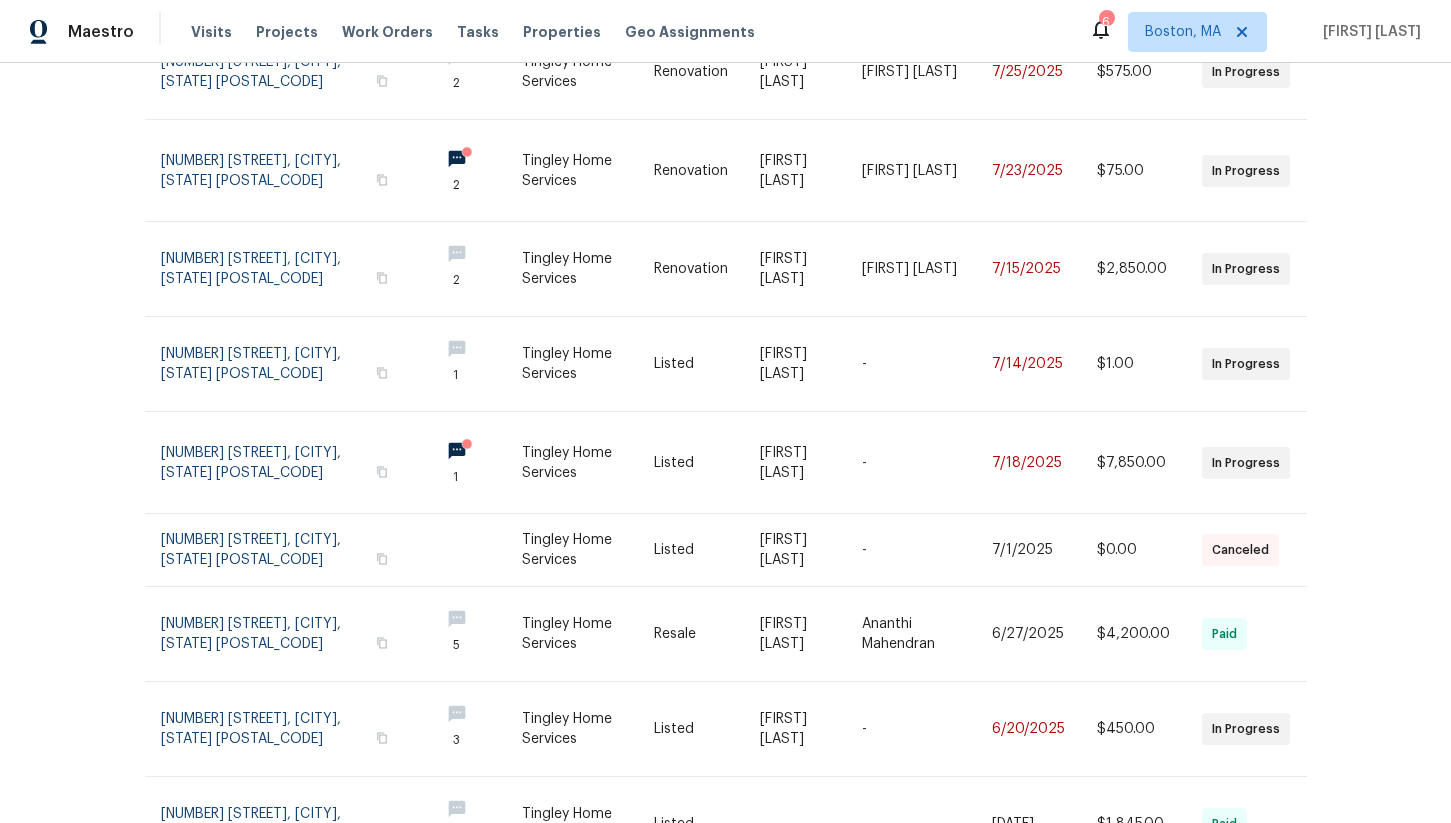 scroll, scrollTop: 243, scrollLeft: 0, axis: vertical 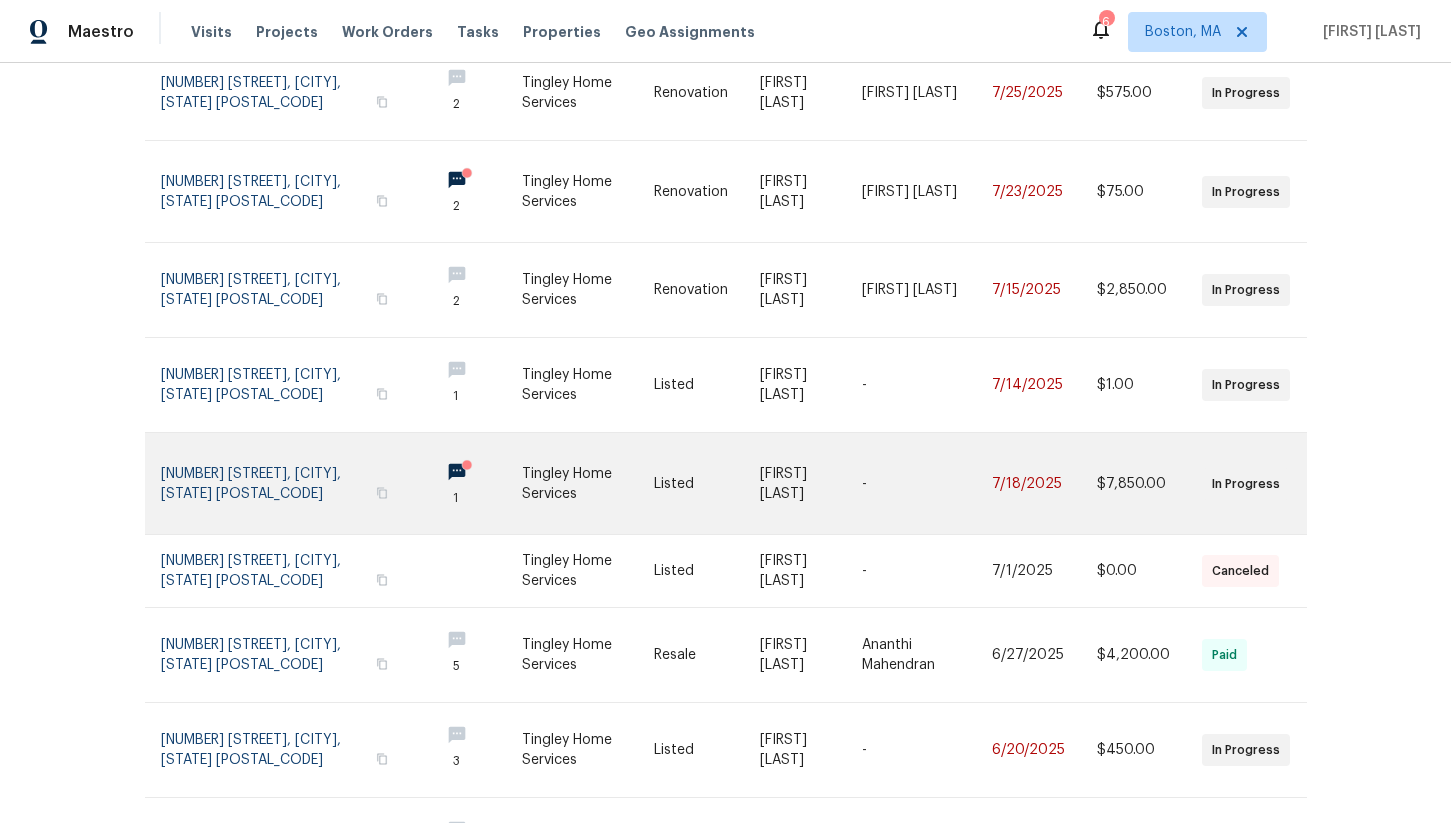 click at bounding box center (292, 483) 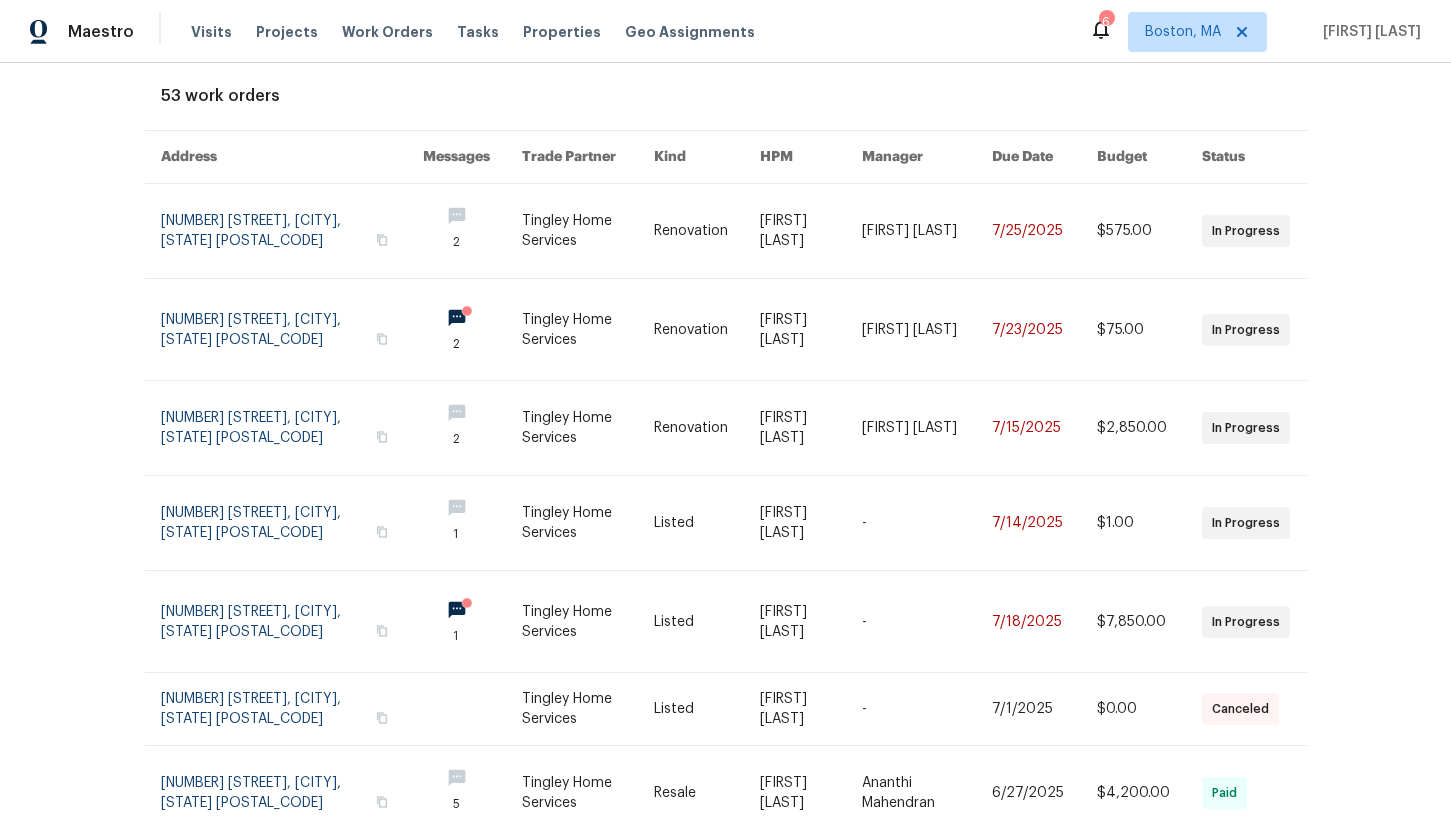 scroll, scrollTop: 97, scrollLeft: 0, axis: vertical 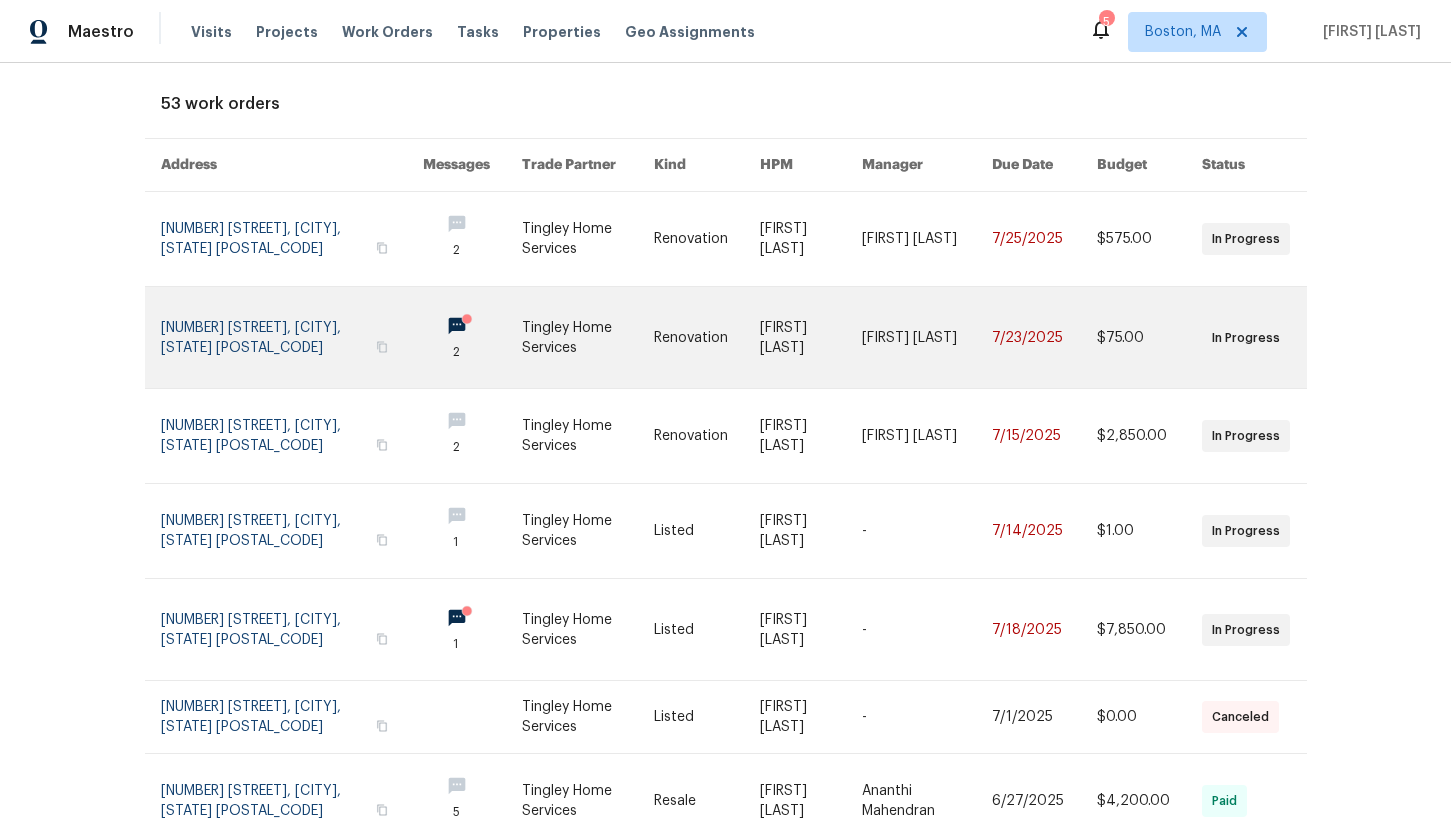 click at bounding box center [292, 337] 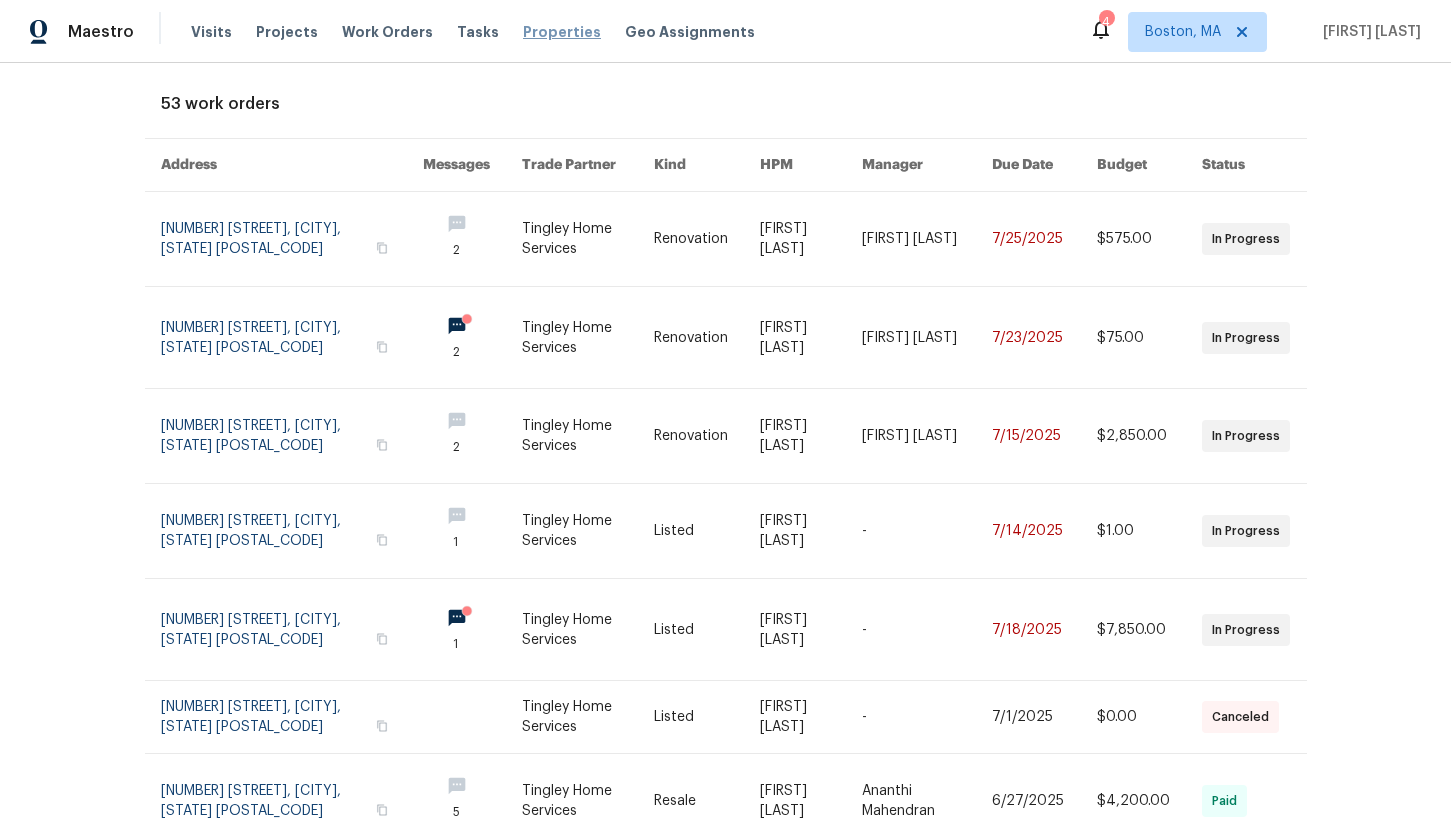 click on "Properties" at bounding box center (562, 32) 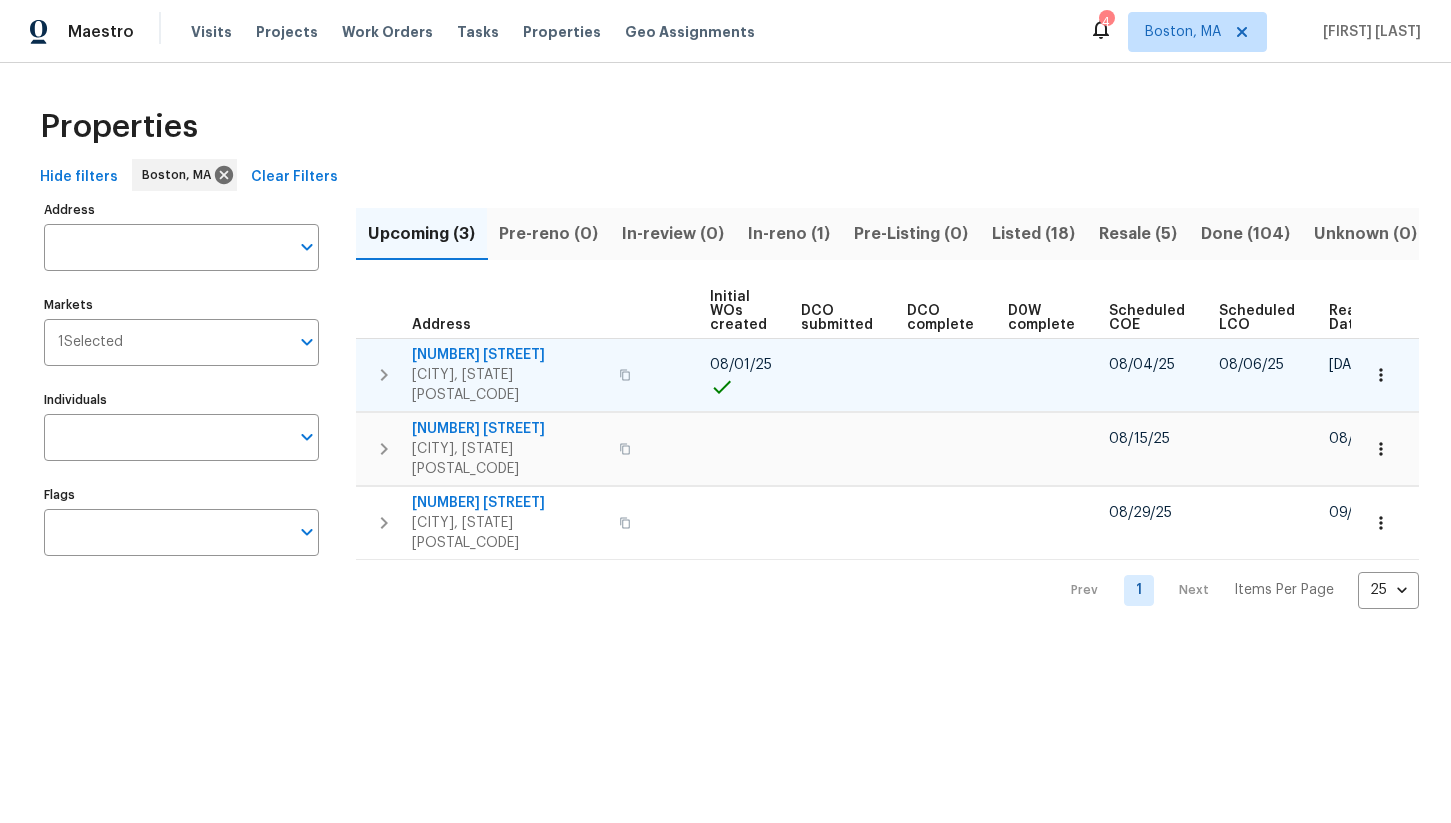 scroll, scrollTop: 0, scrollLeft: 209, axis: horizontal 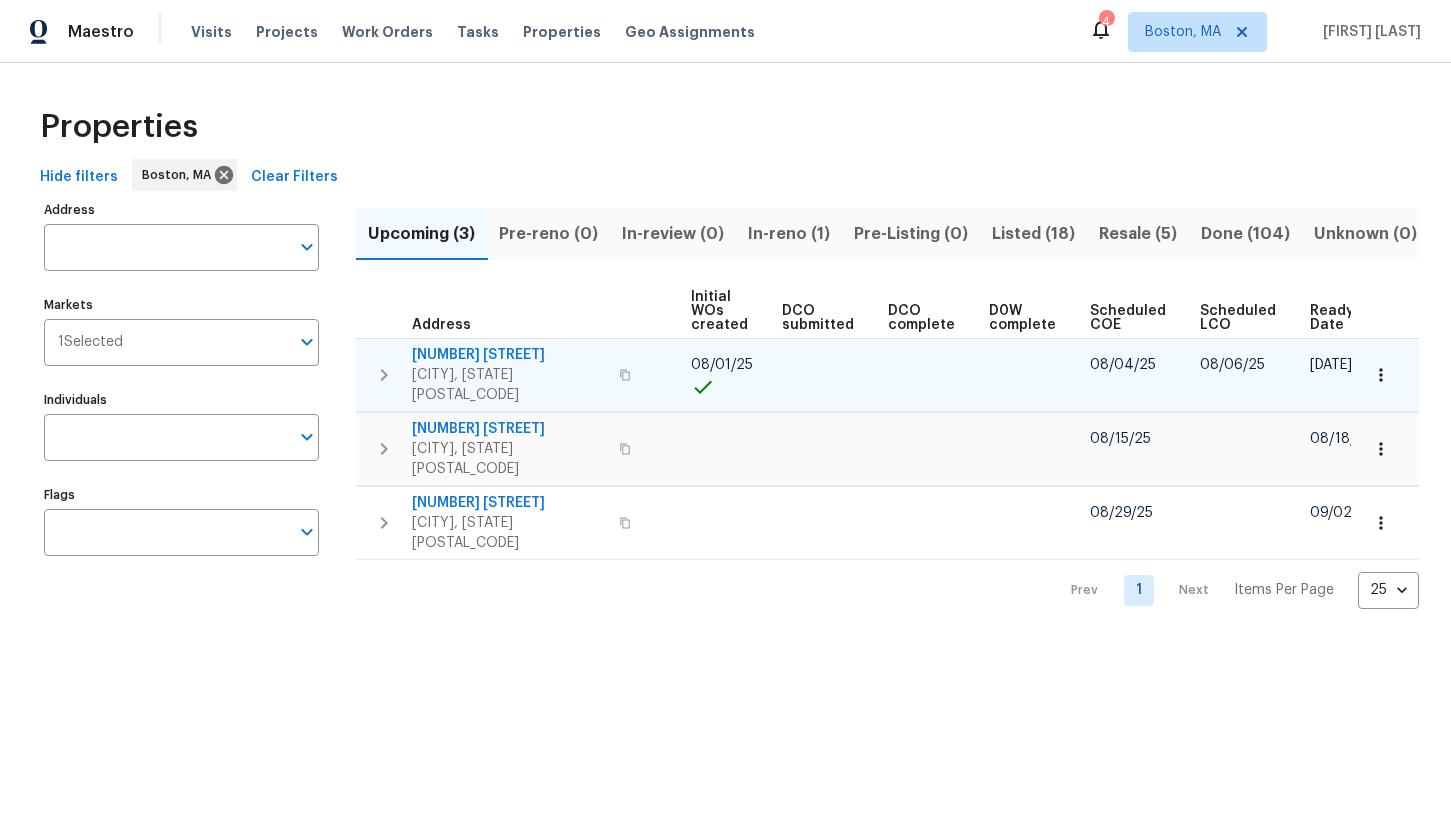 click 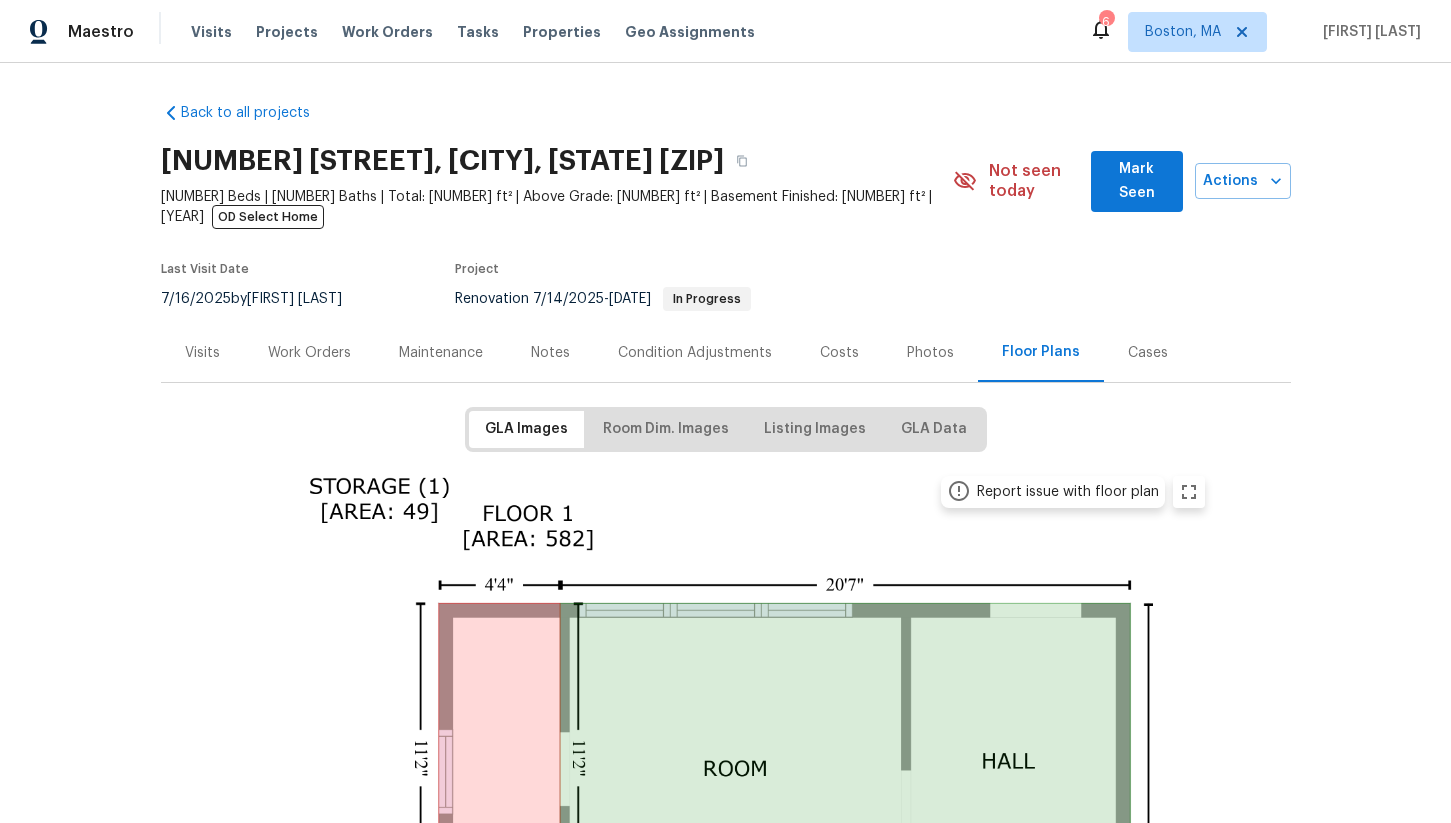 scroll, scrollTop: 0, scrollLeft: 0, axis: both 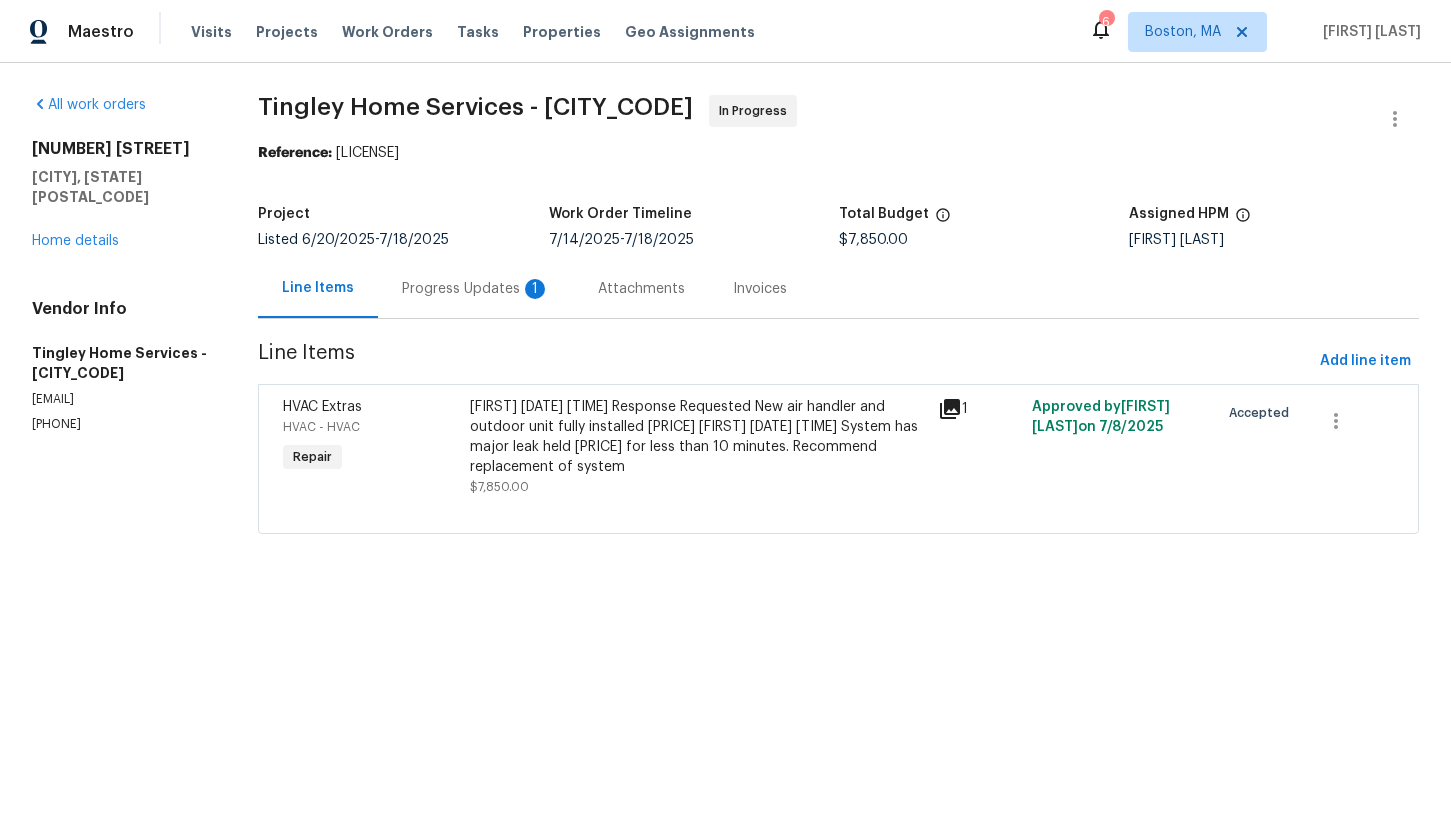 click on "Progress Updates 1" at bounding box center [476, 288] 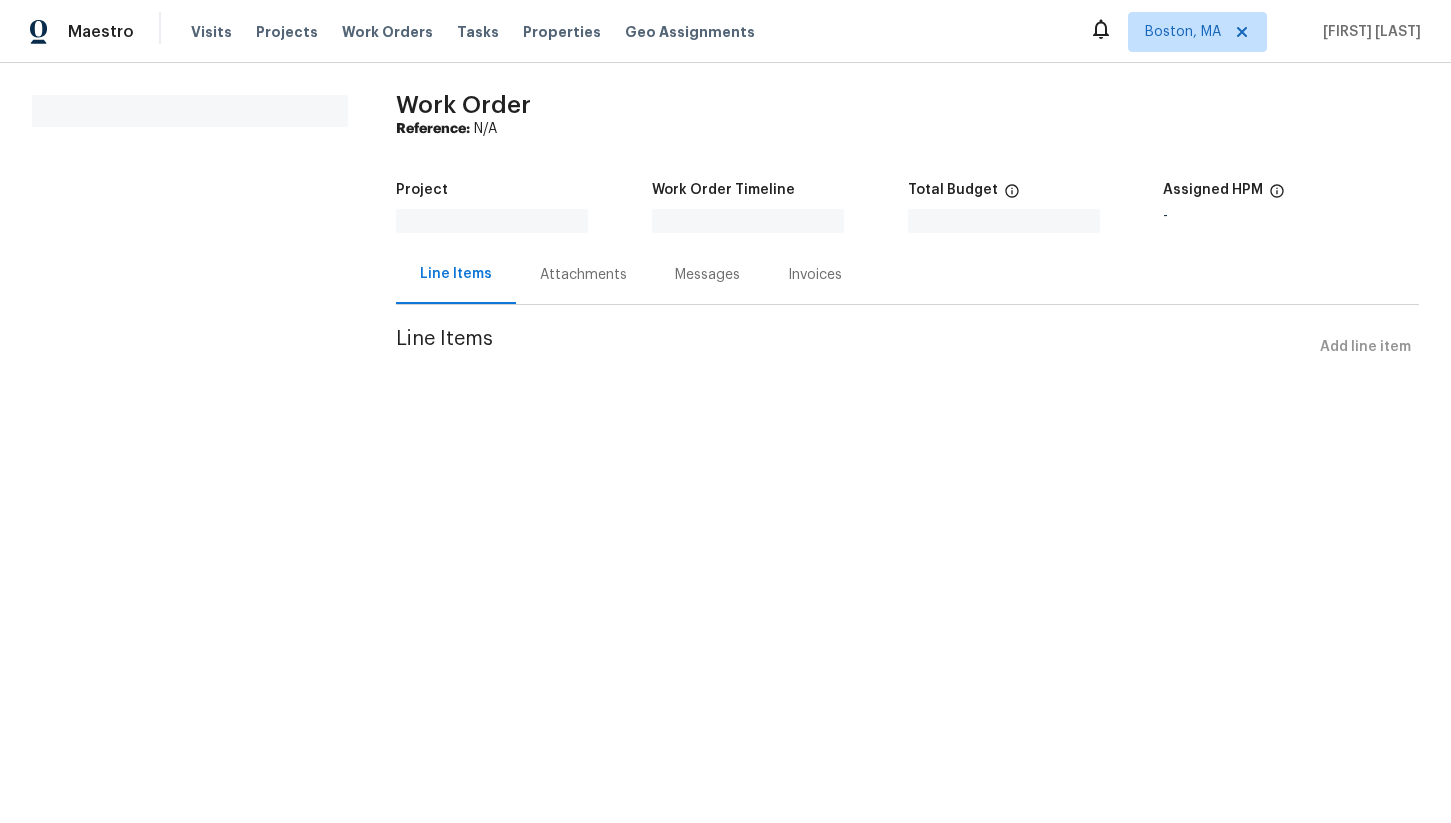 scroll, scrollTop: 0, scrollLeft: 0, axis: both 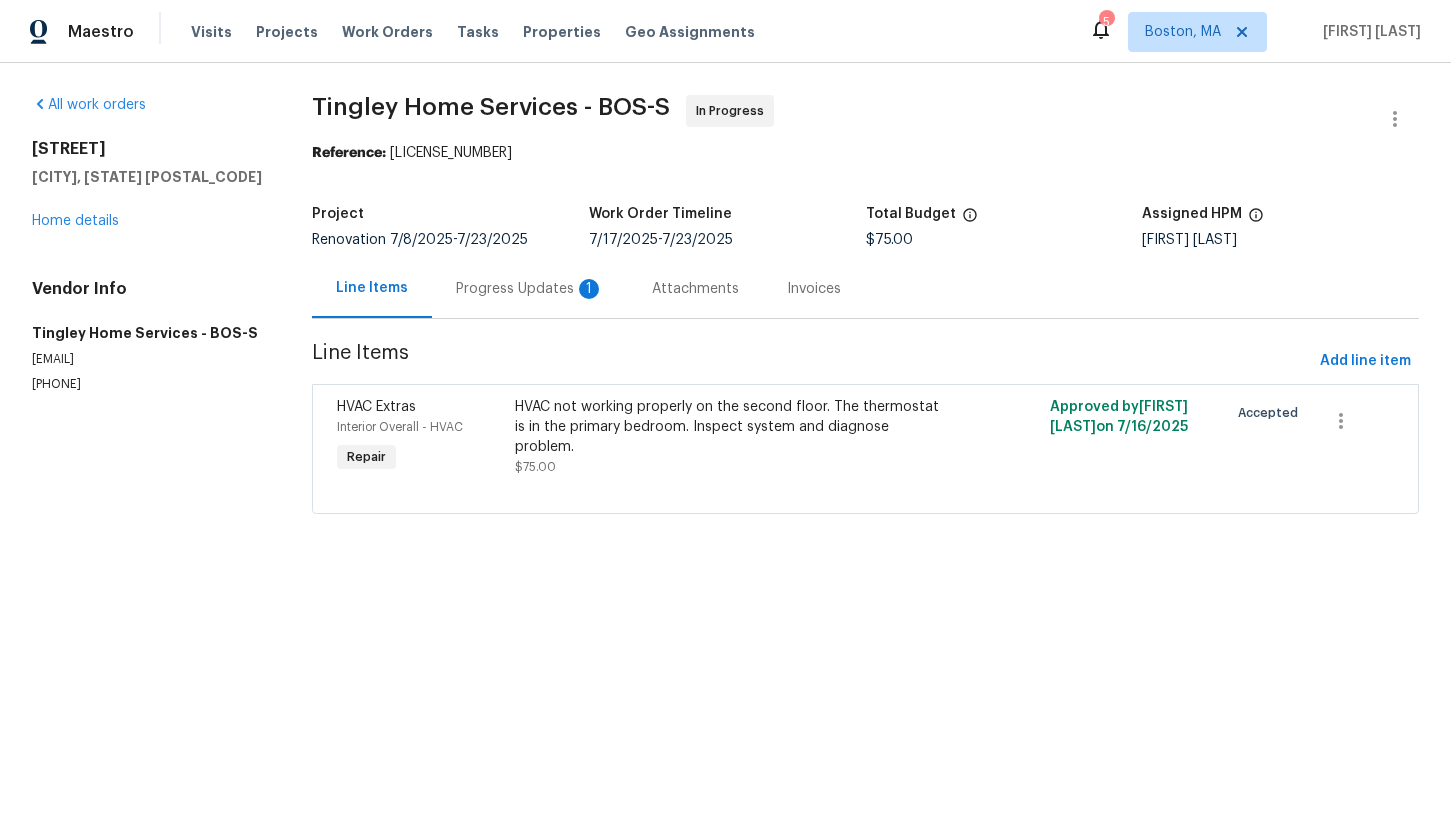 click on "Progress Updates 1" at bounding box center (530, 288) 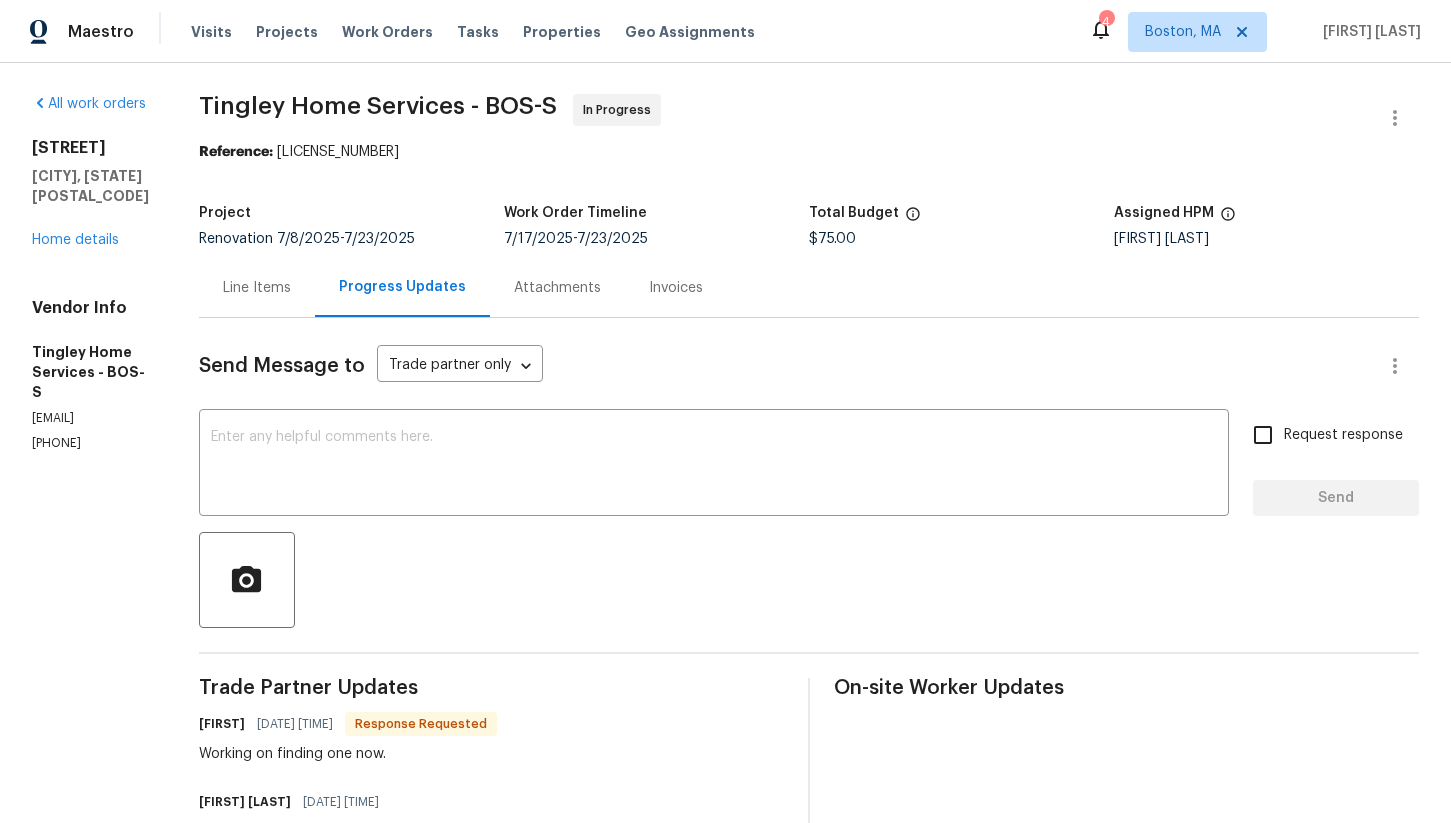 scroll, scrollTop: 0, scrollLeft: 0, axis: both 